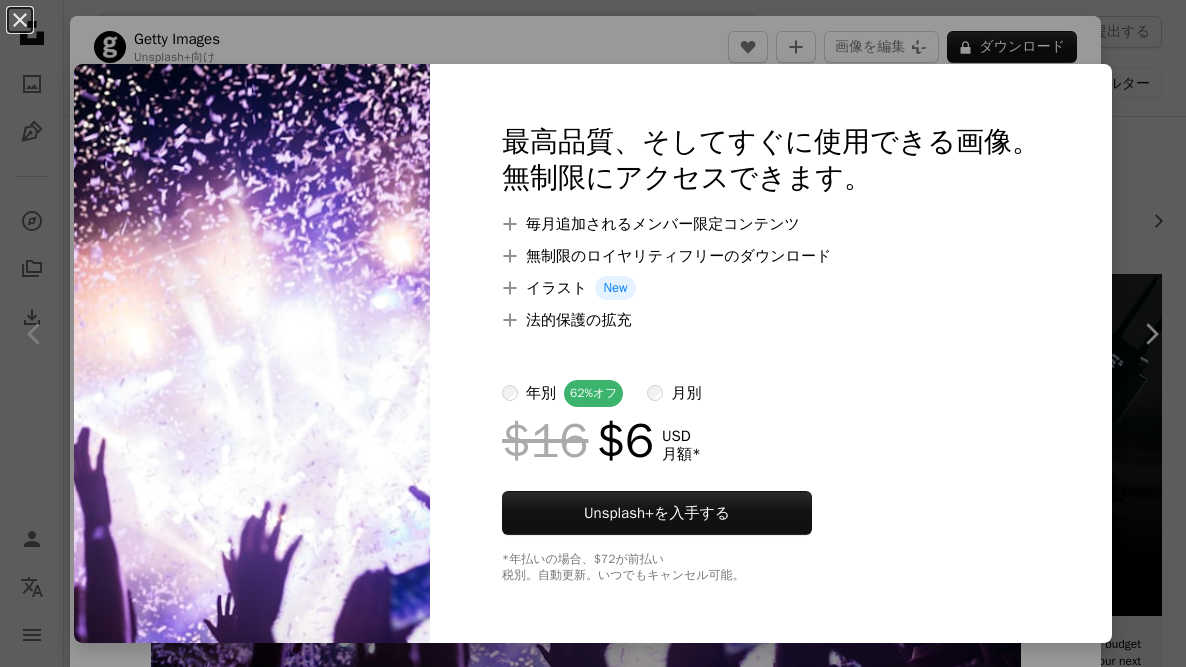 scroll, scrollTop: 2235, scrollLeft: 0, axis: vertical 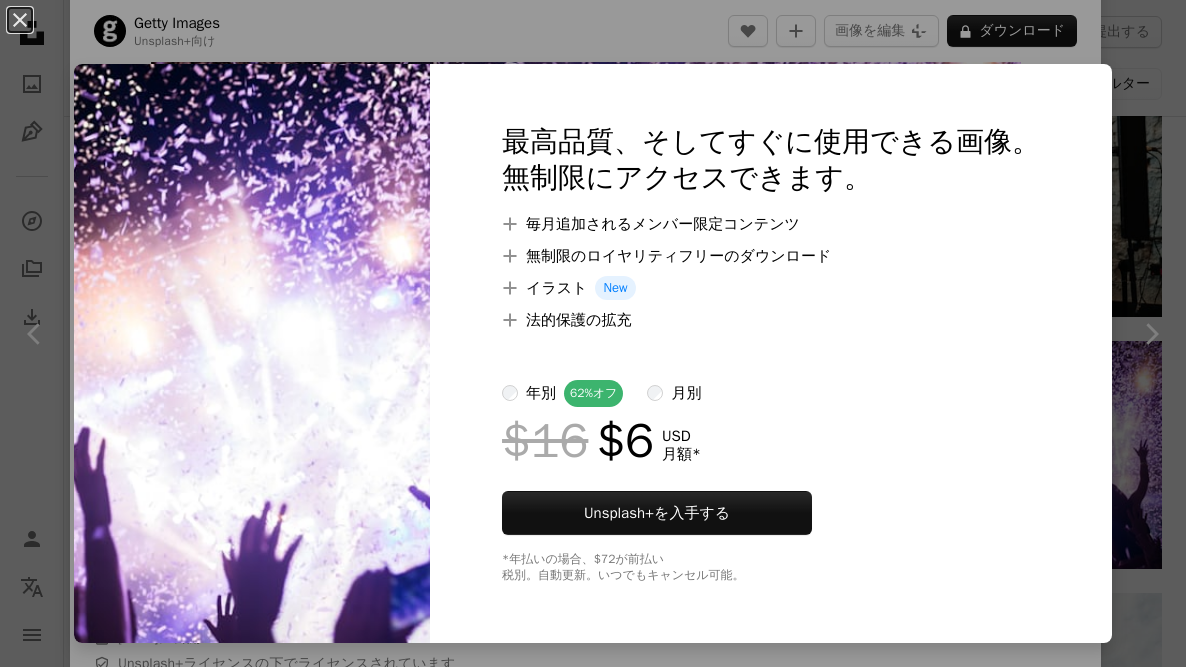 click on "An X shape 最高品質、そしてすぐに使用できる画像。 無制限にアクセスできます。 A plus sign 毎月追加されるメンバー限定コンテンツ A plus sign 無制限のロイヤリティフリーのダウンロード A plus sign イラスト  New A plus sign 法的保護の拡充 年別 62% オフ 月別 $16   $6 USD 月額 * Unsplash+ を入手する *年払いの場合、 $72 が前払い 税別。自動更新。いつでもキャンセル可能。" at bounding box center (593, 333) 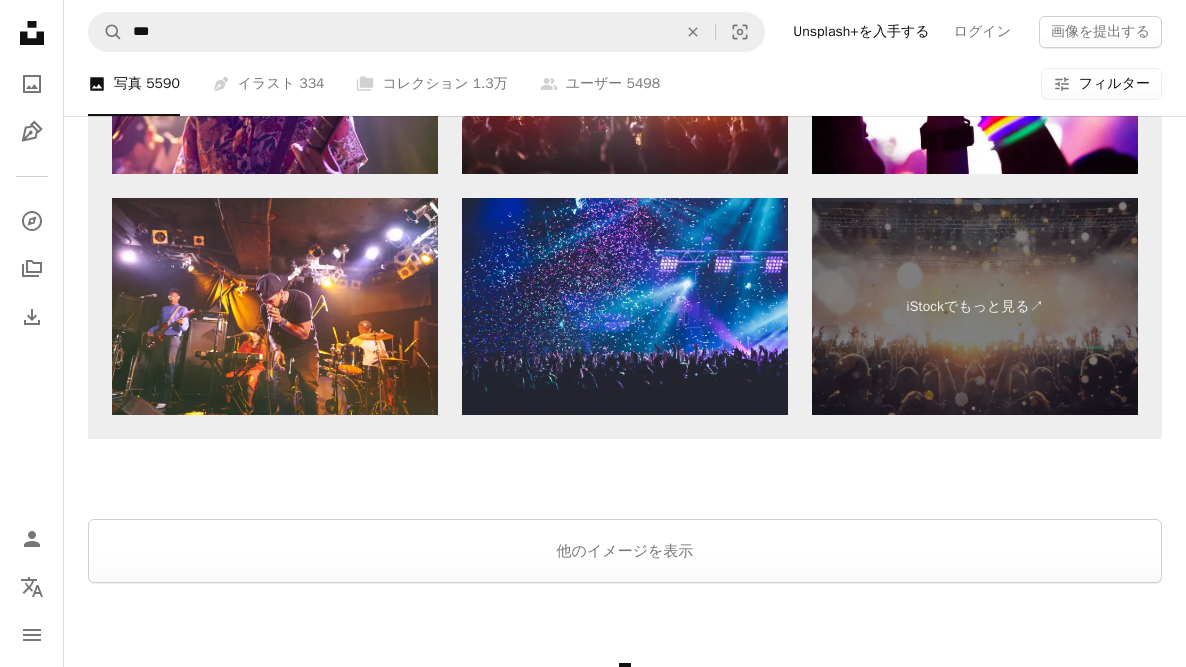 scroll, scrollTop: 5120, scrollLeft: 0, axis: vertical 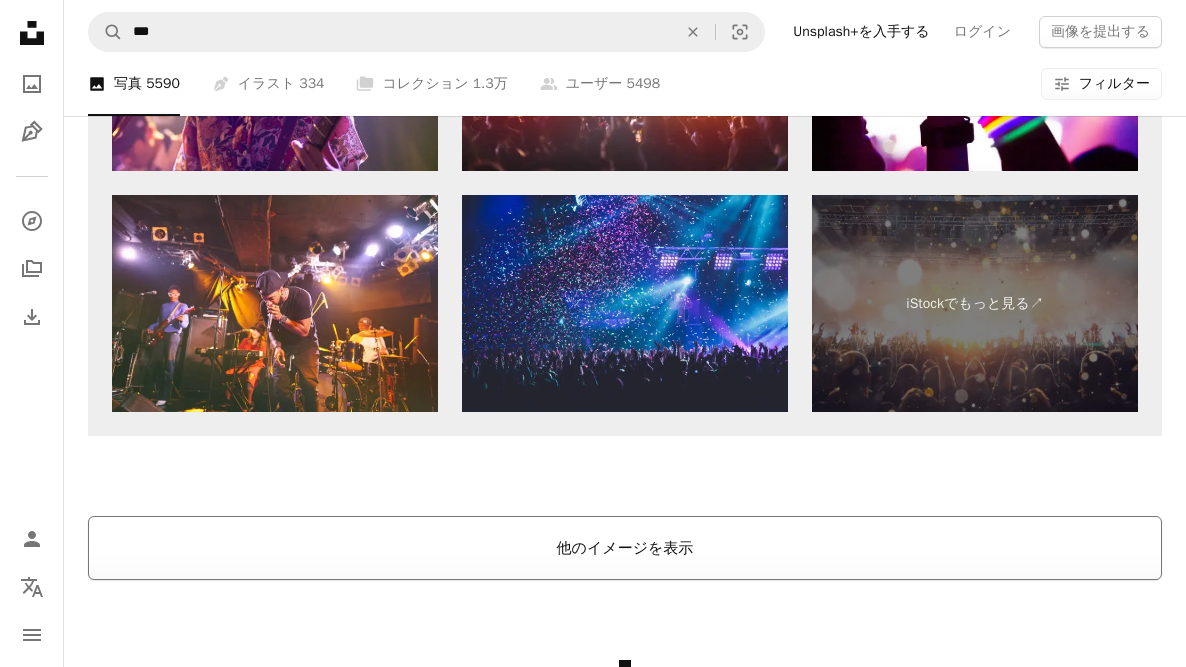 click on "他のイメージを表示" at bounding box center [625, 548] 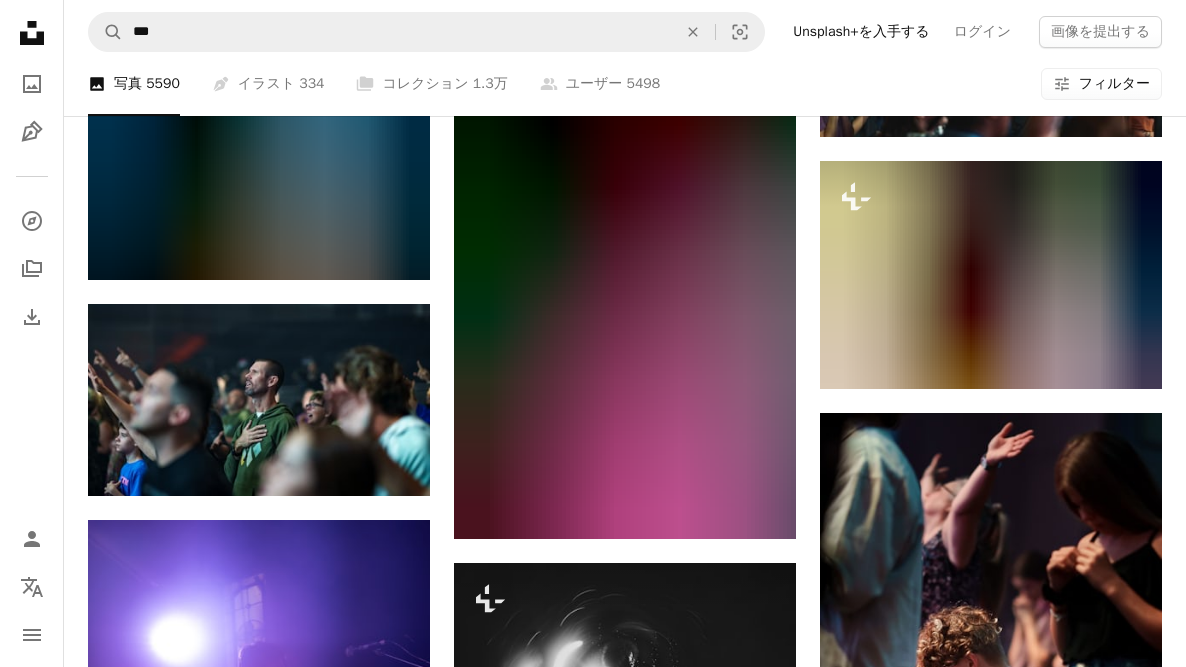 scroll, scrollTop: 15497, scrollLeft: 0, axis: vertical 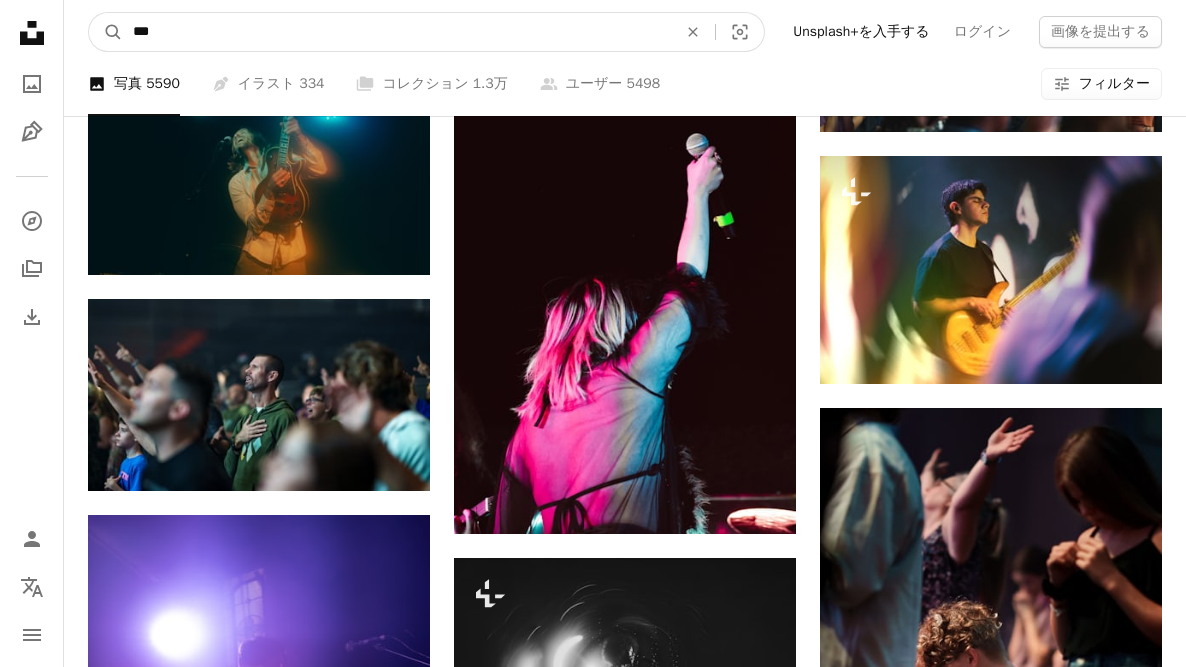 click on "***" at bounding box center [397, 32] 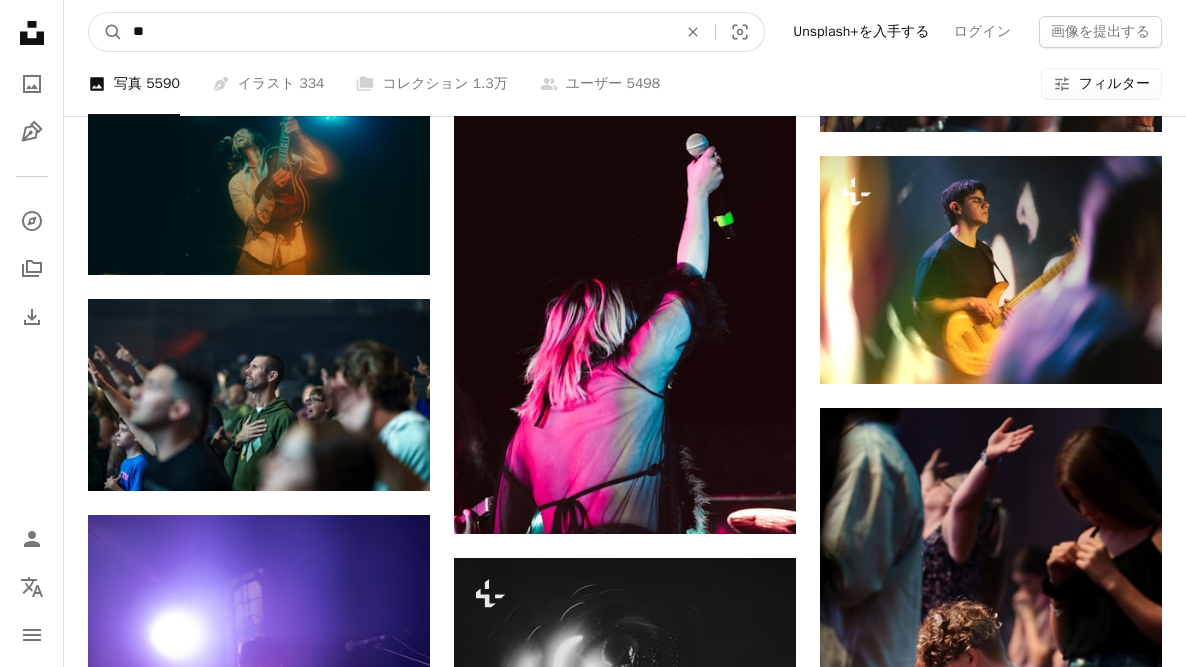type on "*" 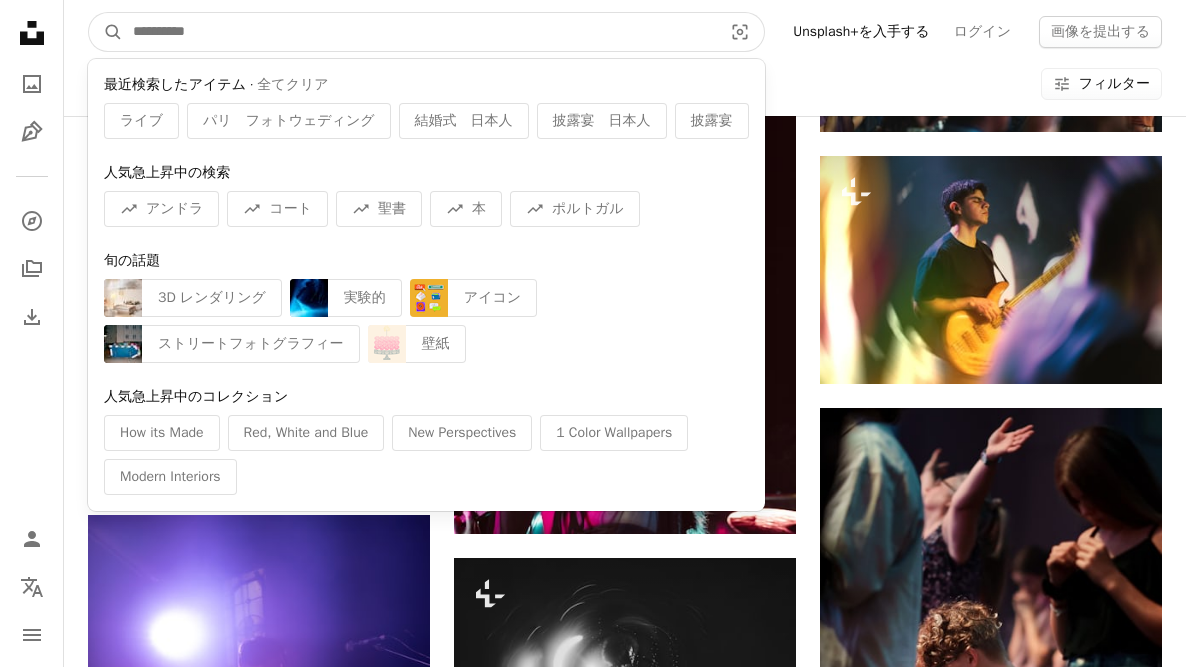 click at bounding box center [419, 32] 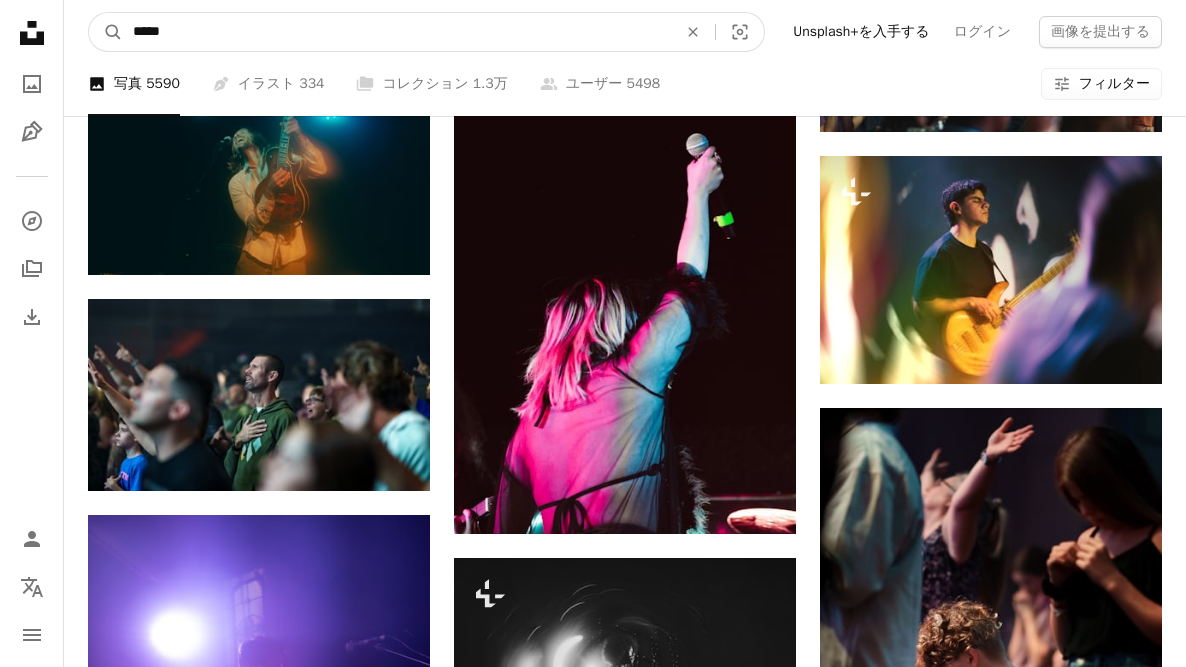 type on "*****" 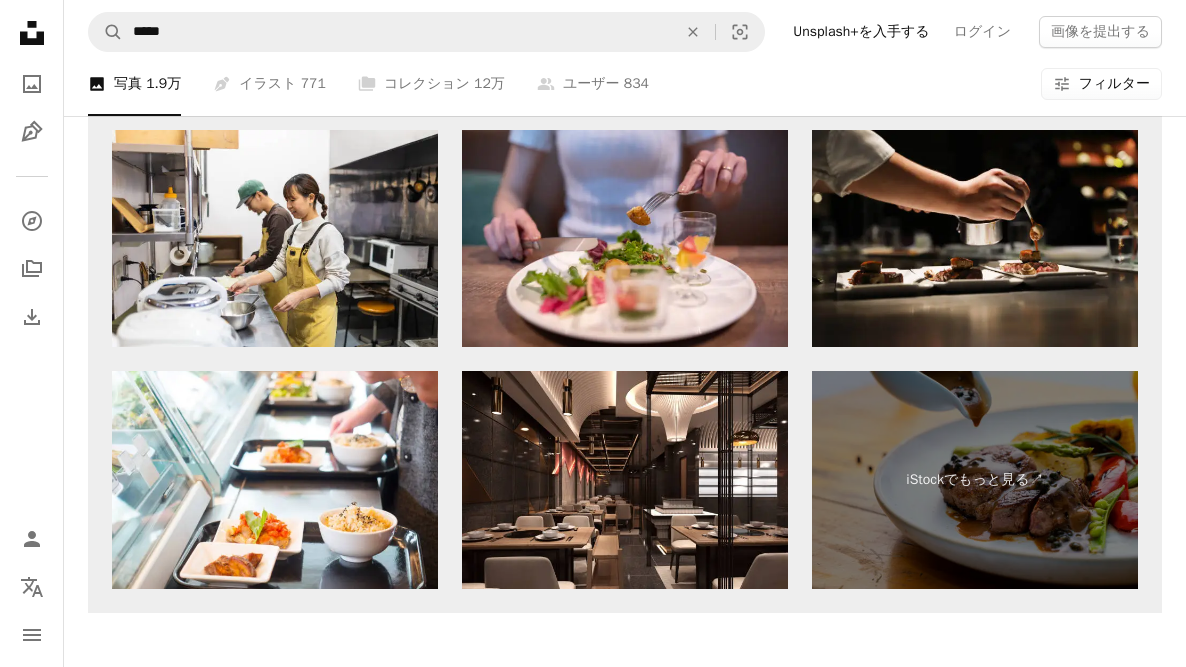 scroll, scrollTop: 2804, scrollLeft: 0, axis: vertical 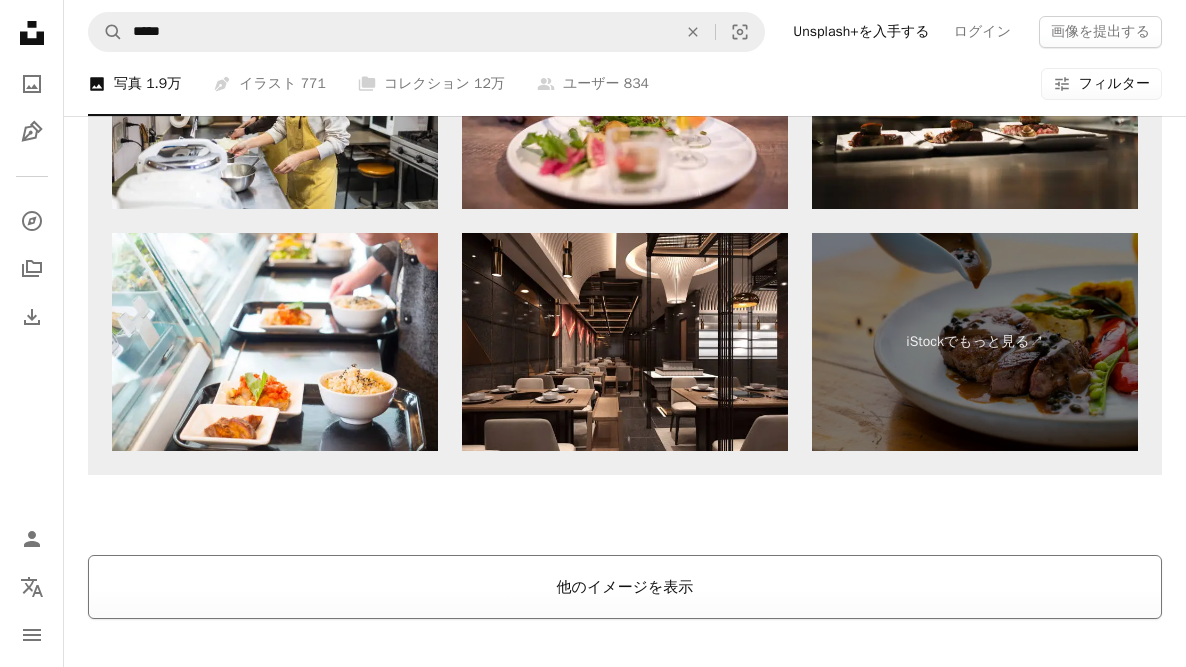 click on "他のイメージを表示" at bounding box center [625, 587] 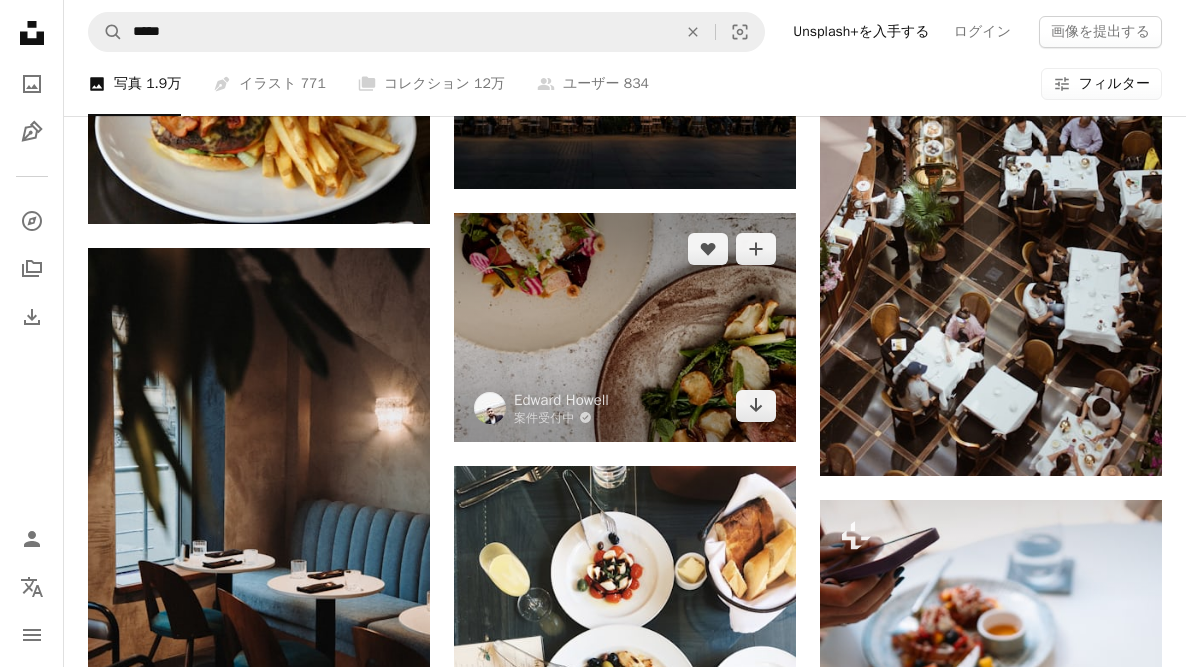 scroll, scrollTop: 4420, scrollLeft: 0, axis: vertical 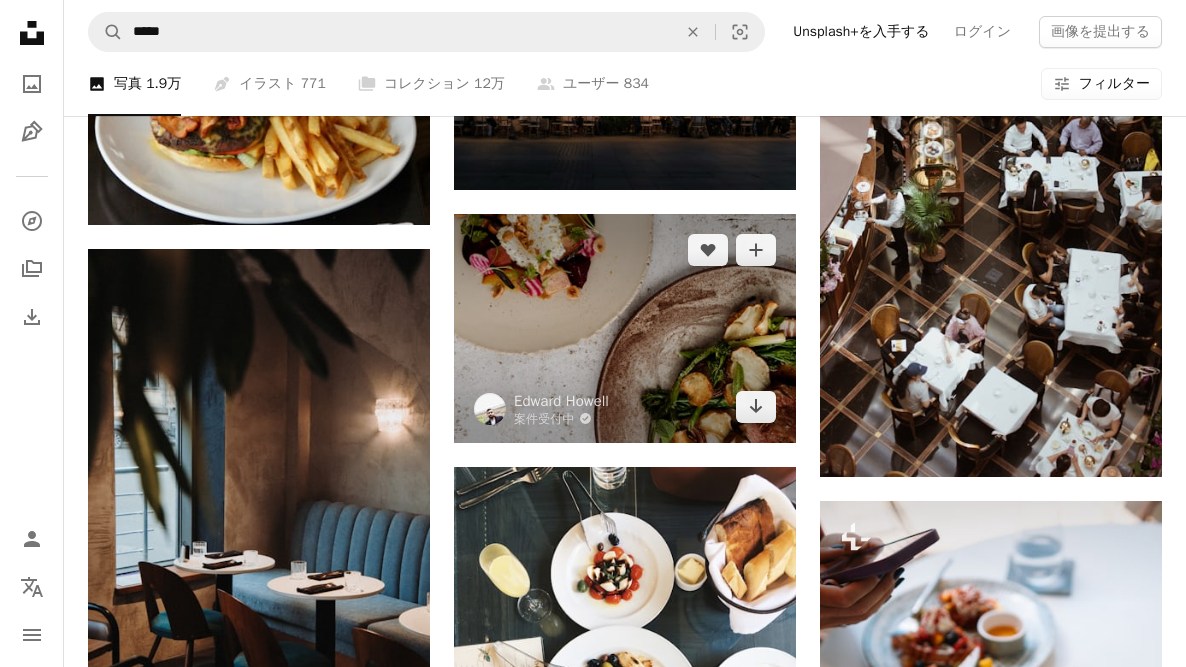 click at bounding box center (625, 328) 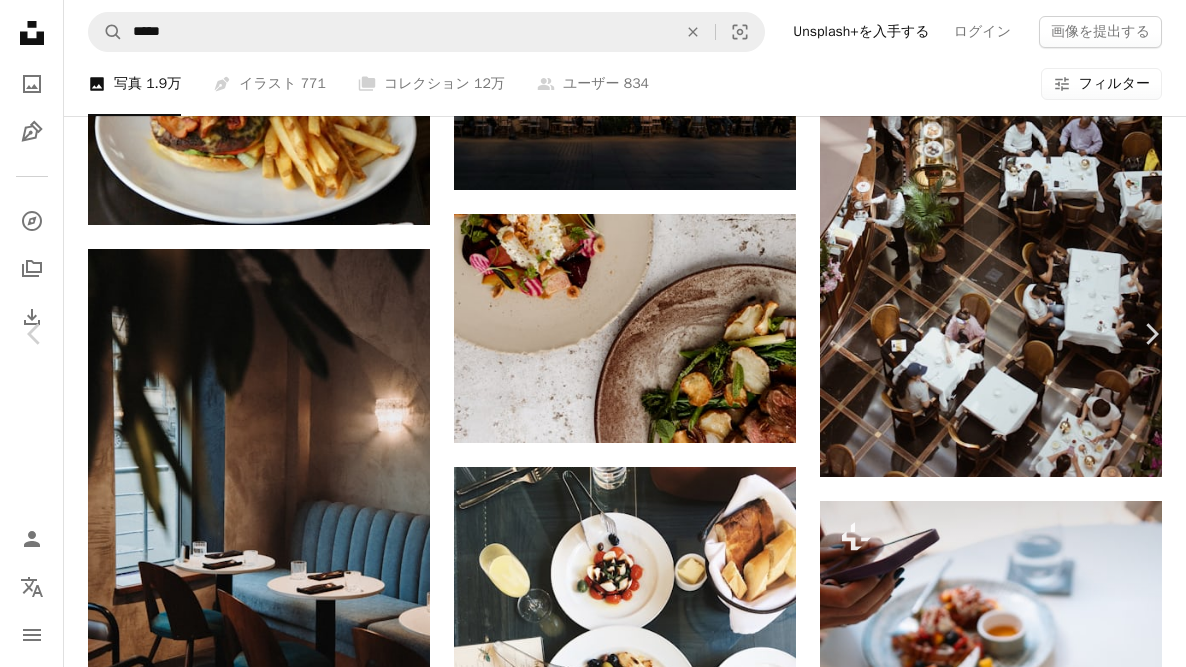 scroll, scrollTop: 19, scrollLeft: 0, axis: vertical 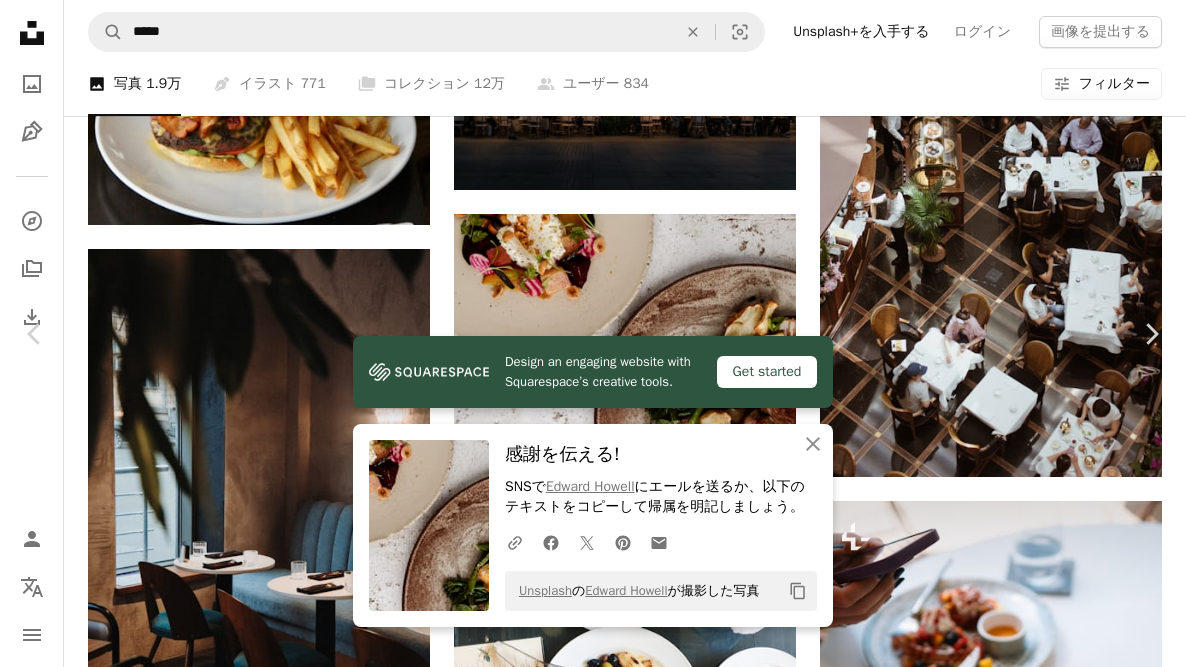 click on "An X shape" at bounding box center (20, 20) 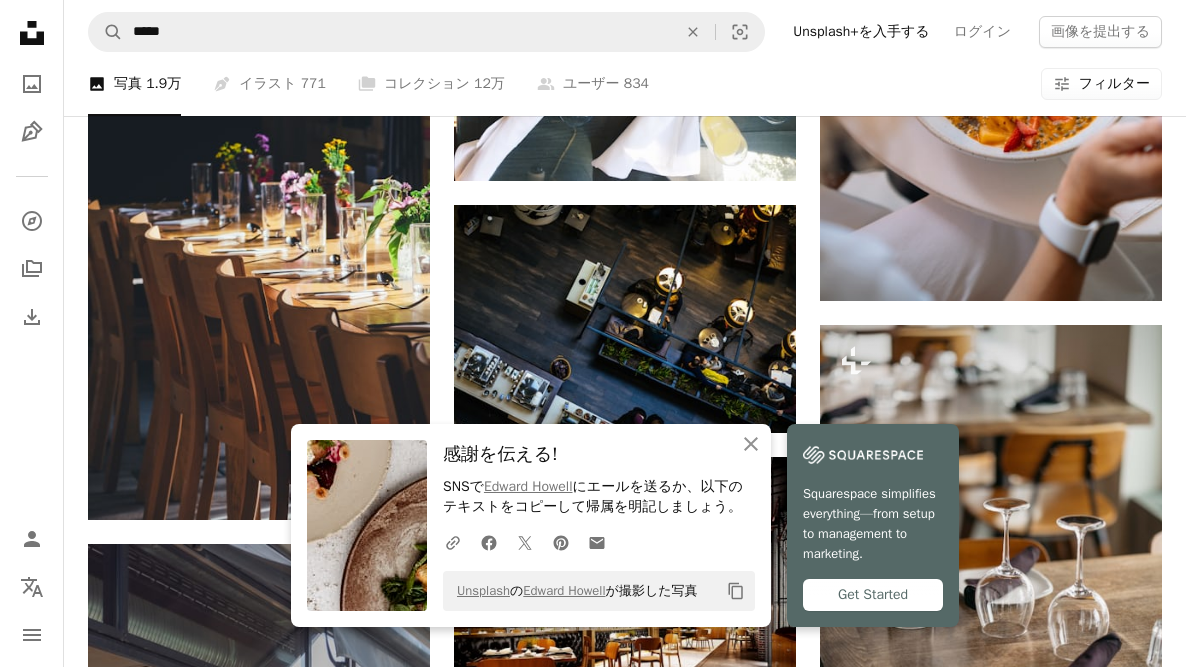 scroll, scrollTop: 5142, scrollLeft: 0, axis: vertical 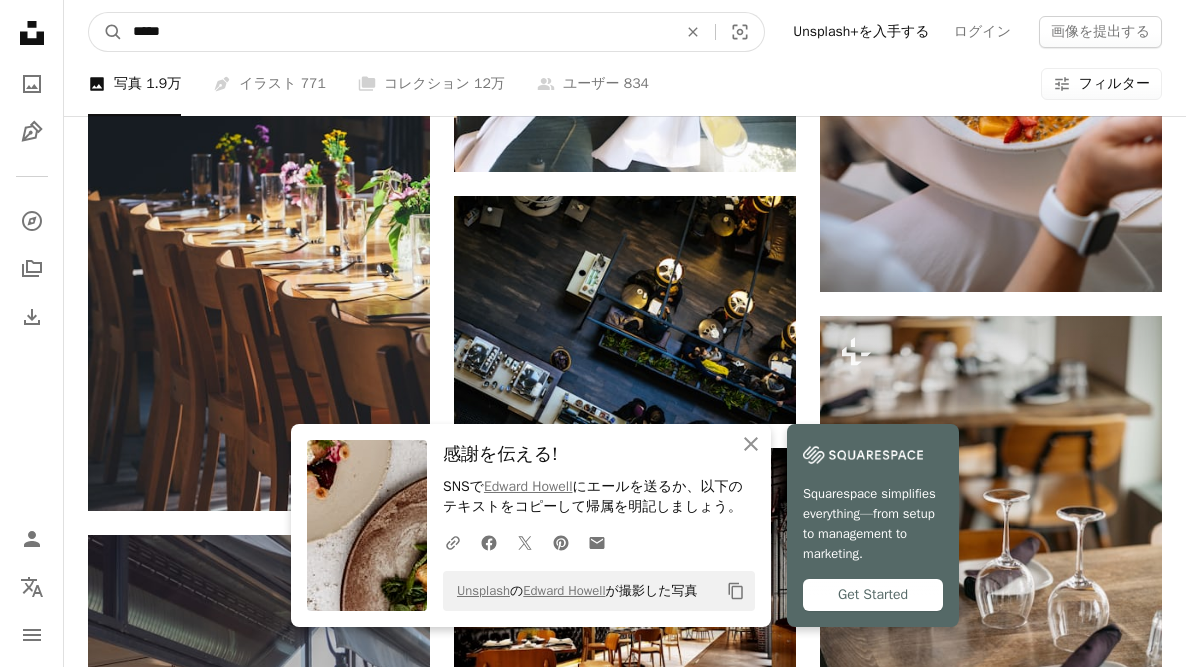 click on "*****" at bounding box center (397, 32) 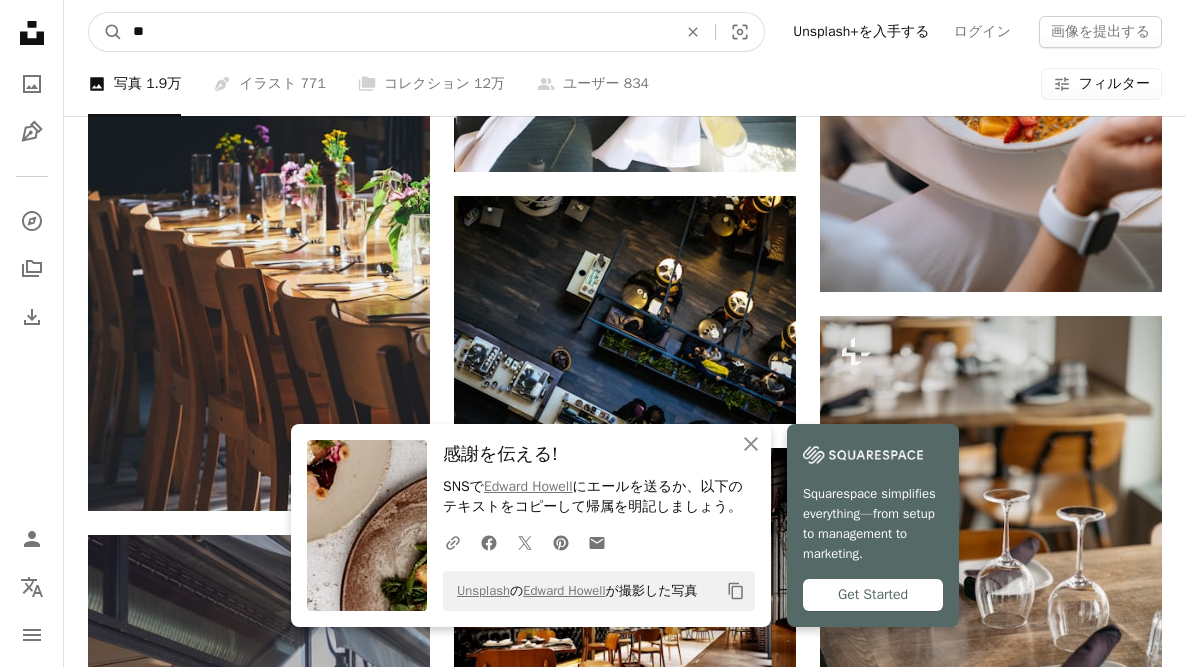 type on "*" 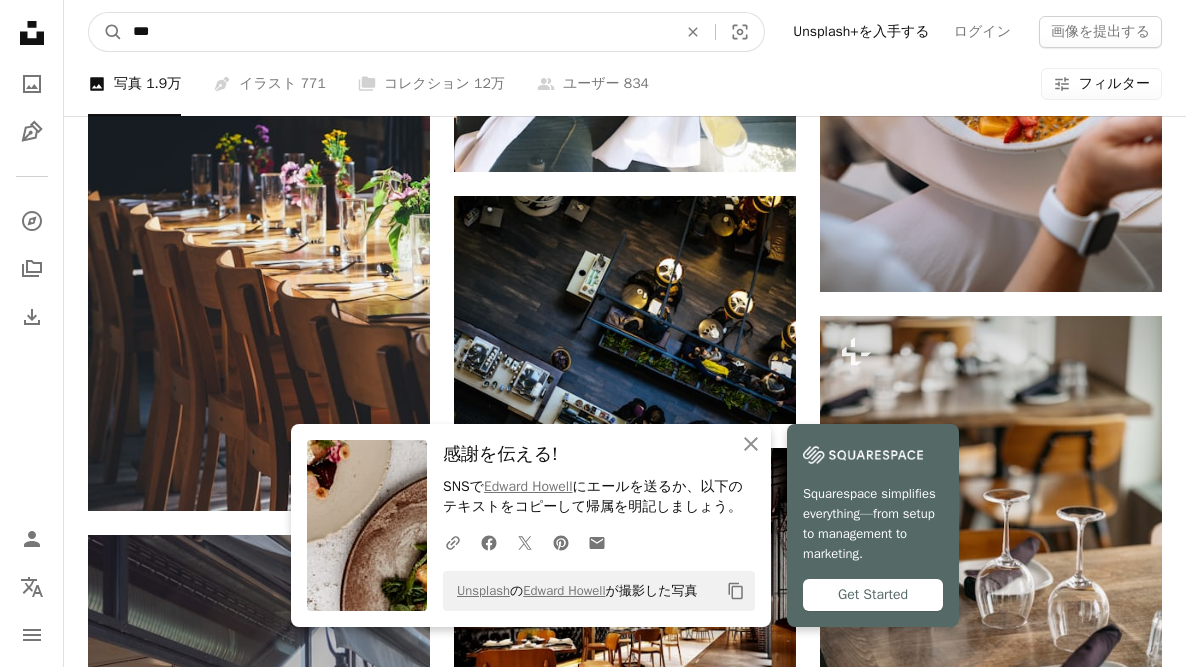 type on "***" 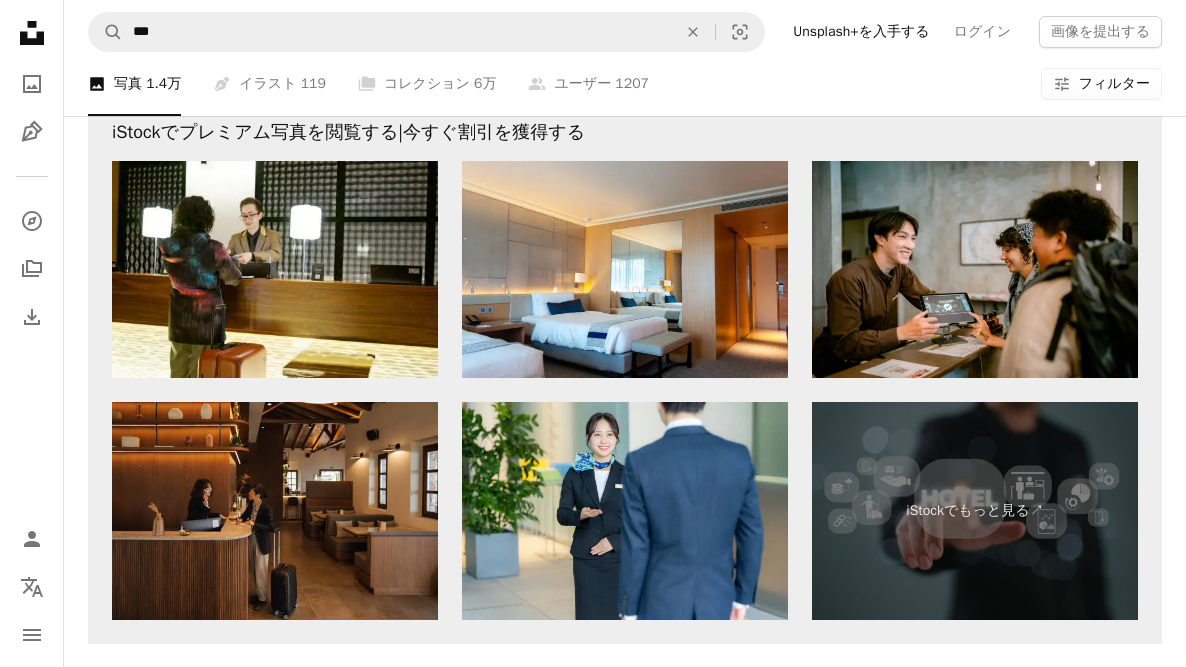 scroll, scrollTop: 3165, scrollLeft: 0, axis: vertical 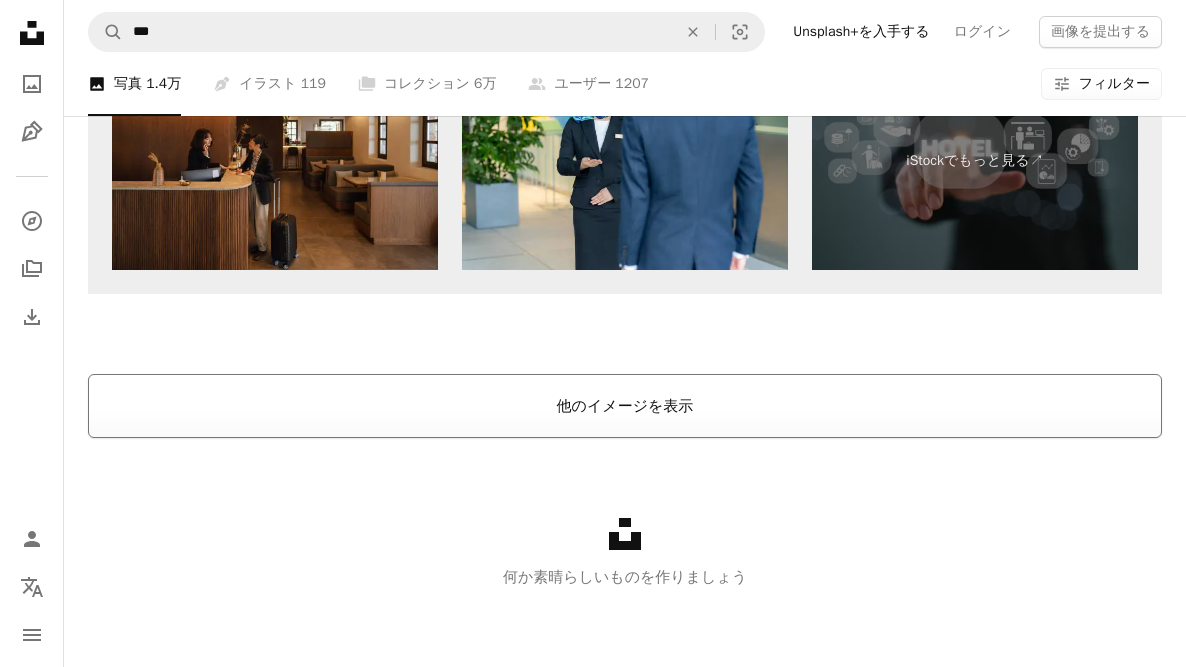 click on "他のイメージを表示" at bounding box center [625, 406] 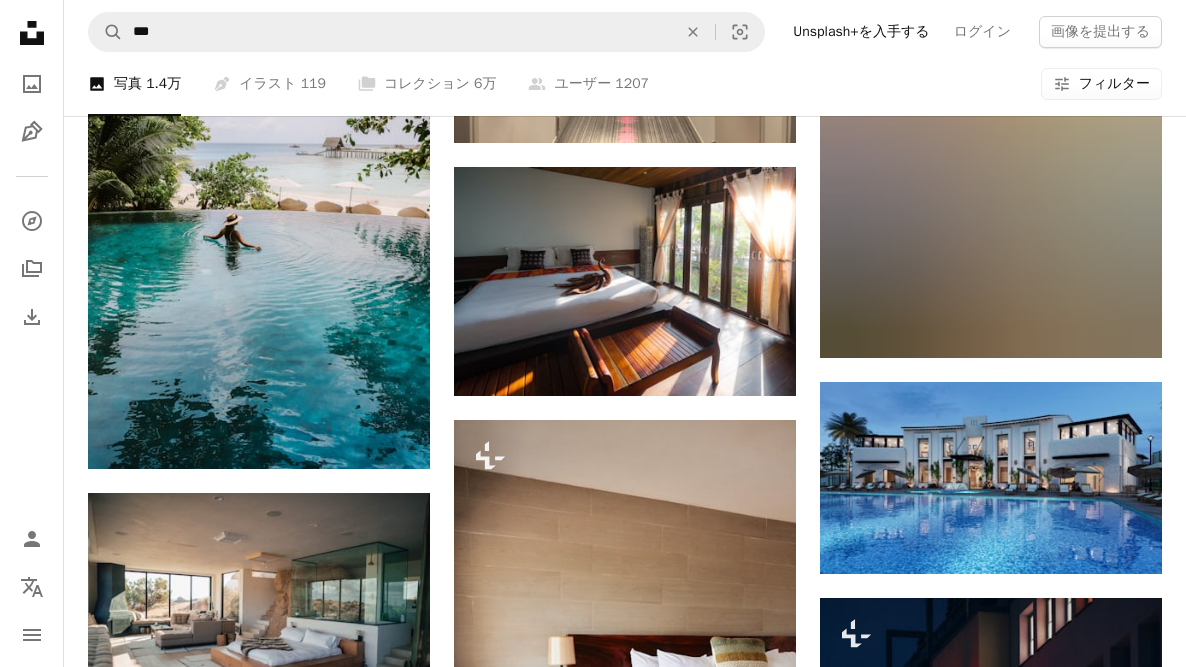 scroll, scrollTop: 4759, scrollLeft: 0, axis: vertical 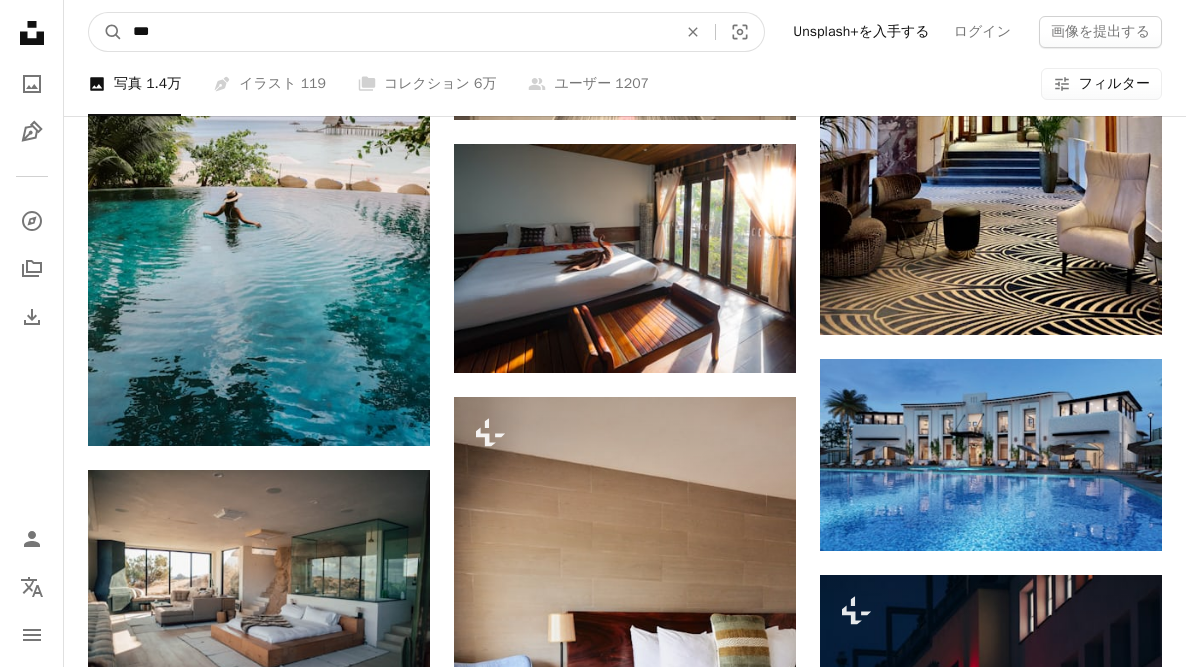 drag, startPoint x: 209, startPoint y: 41, endPoint x: 130, endPoint y: 41, distance: 79 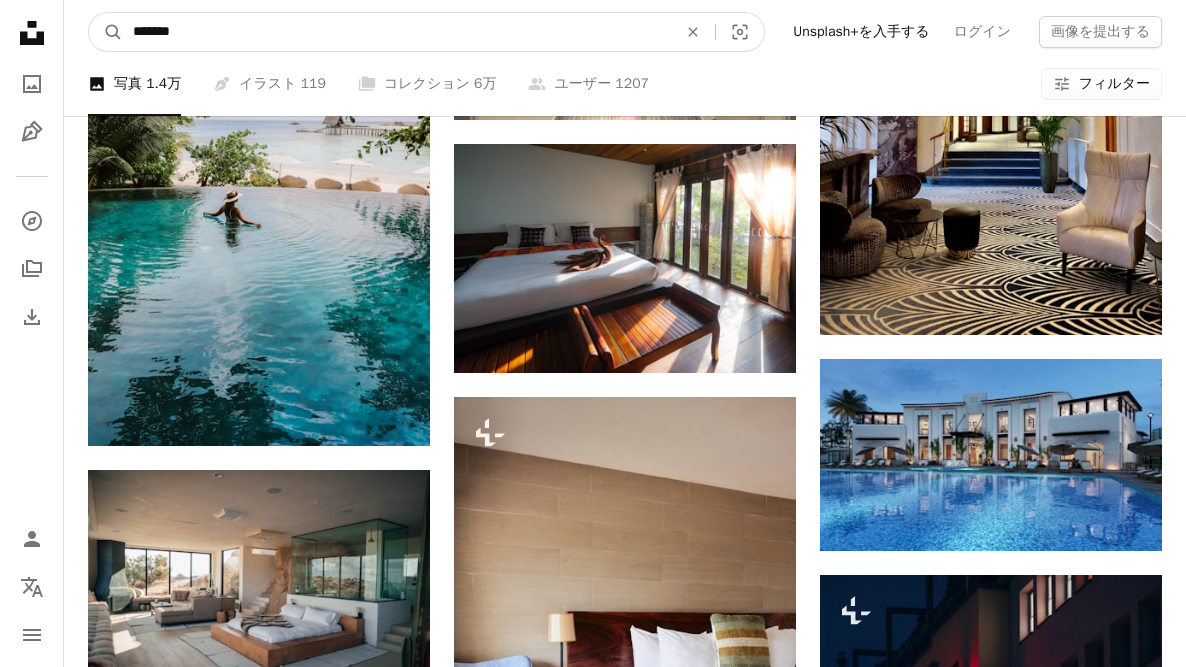 type on "*******" 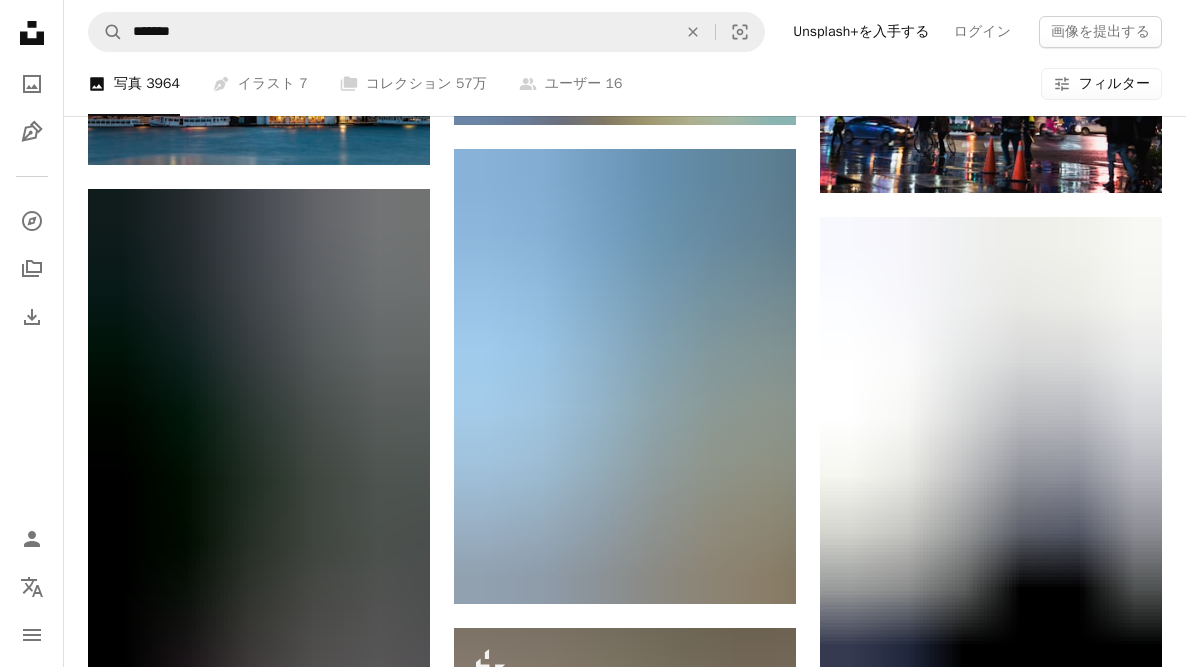 scroll, scrollTop: 1688, scrollLeft: 0, axis: vertical 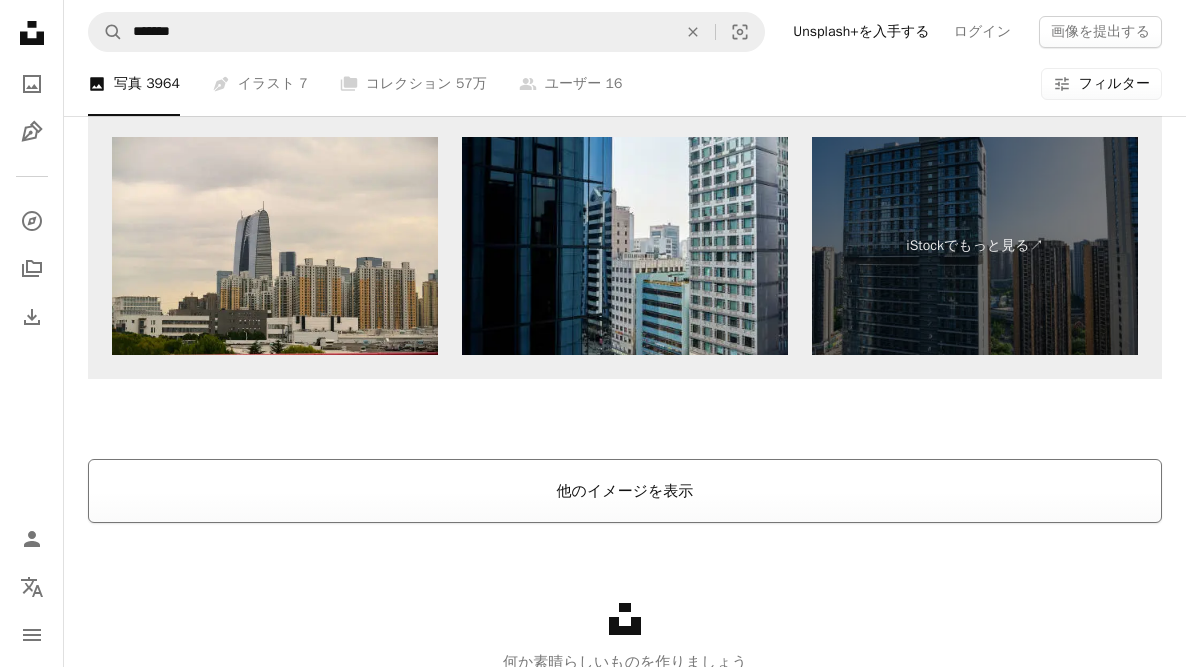 click on "他のイメージを表示" at bounding box center (625, 491) 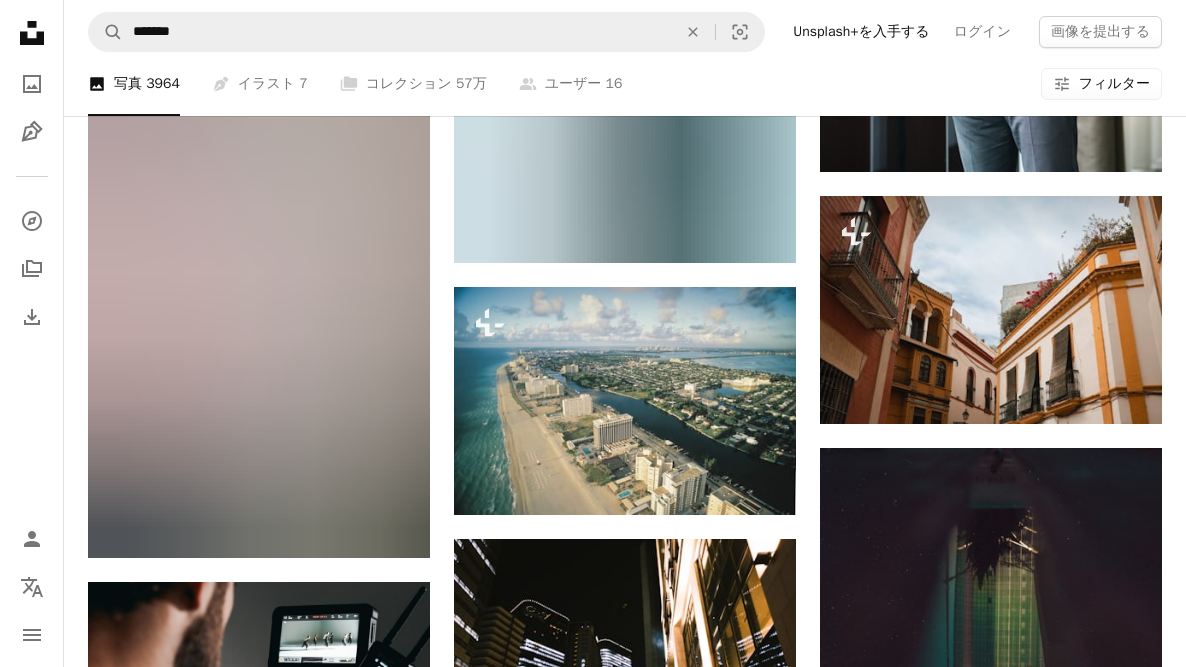 scroll, scrollTop: 4152, scrollLeft: 0, axis: vertical 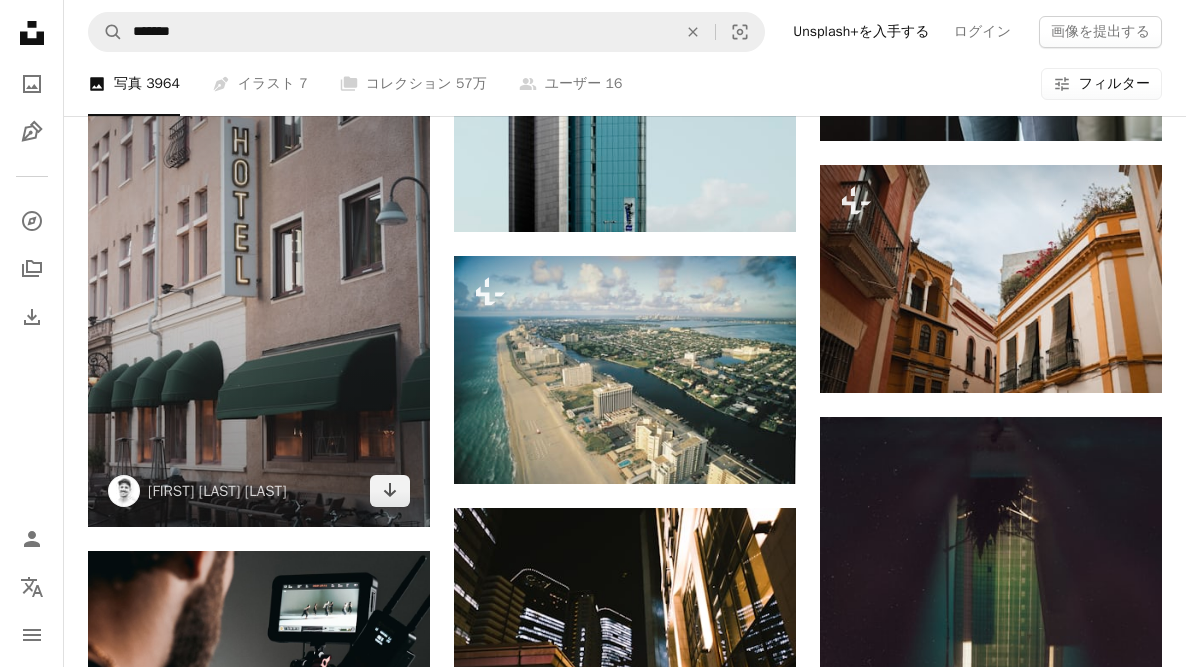 click at bounding box center (259, 270) 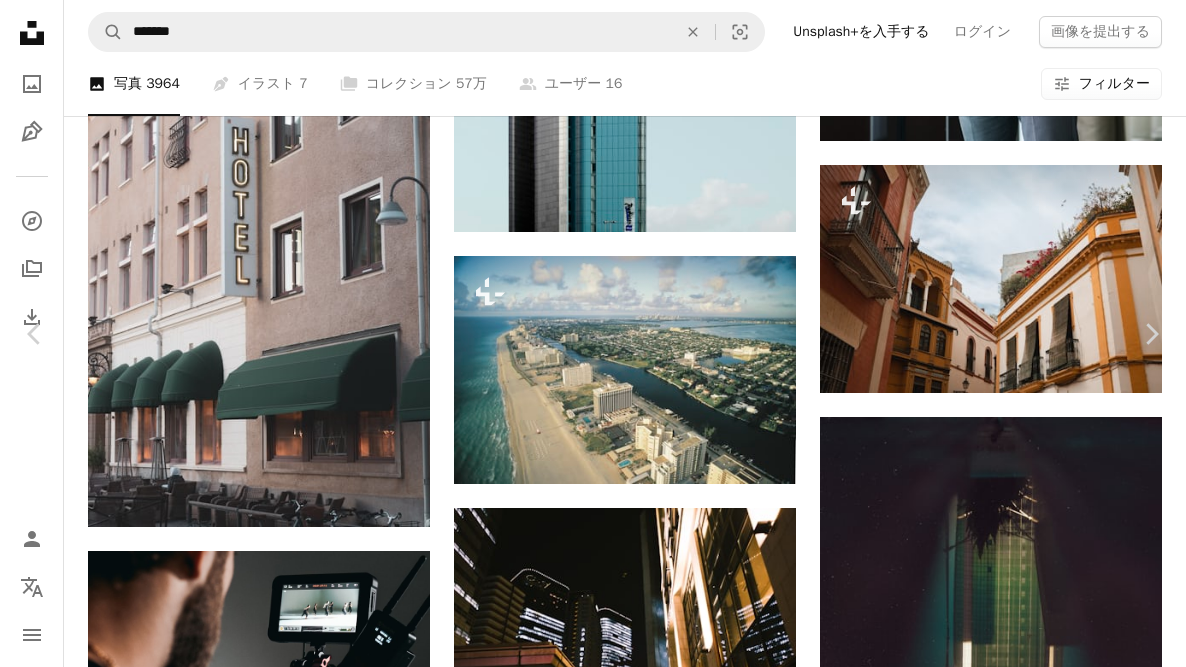scroll, scrollTop: 30, scrollLeft: 0, axis: vertical 